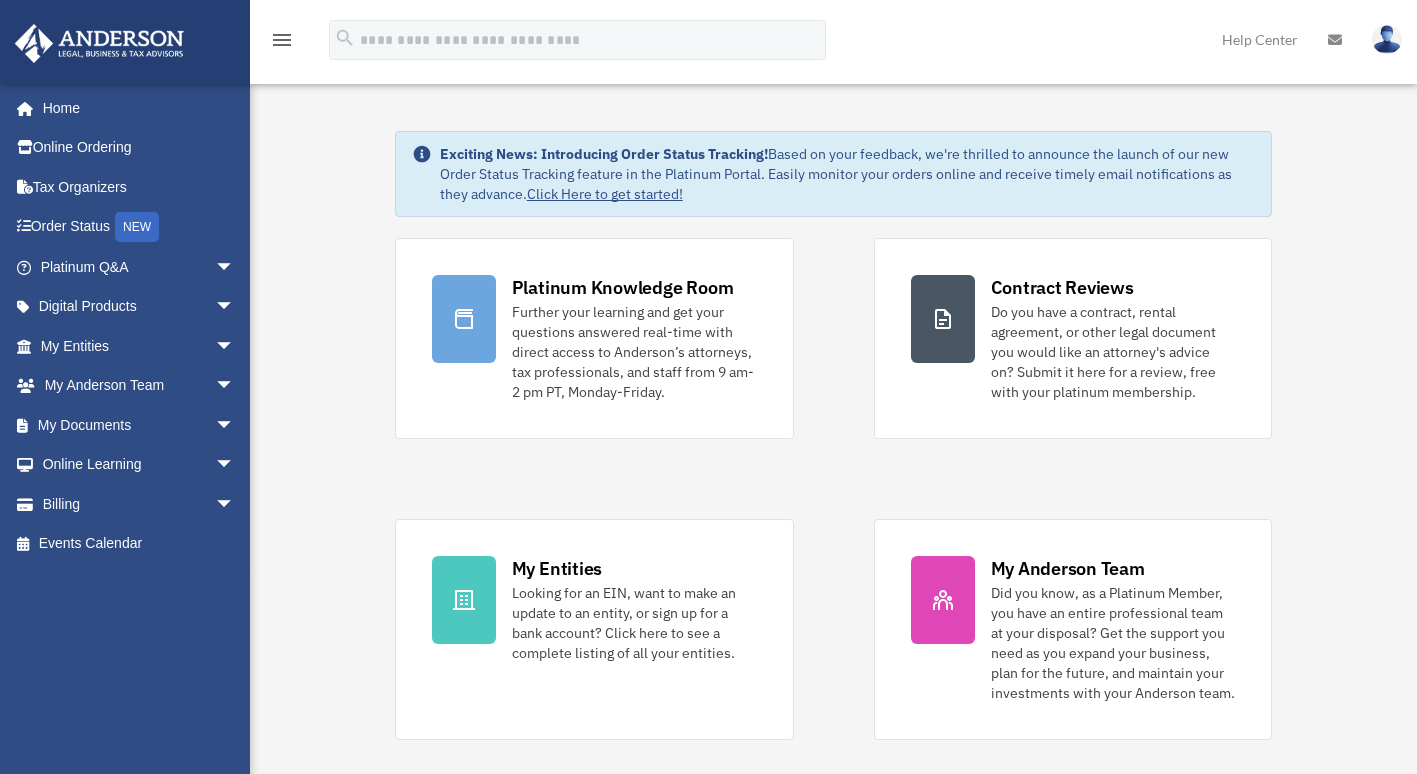 scroll, scrollTop: 0, scrollLeft: 0, axis: both 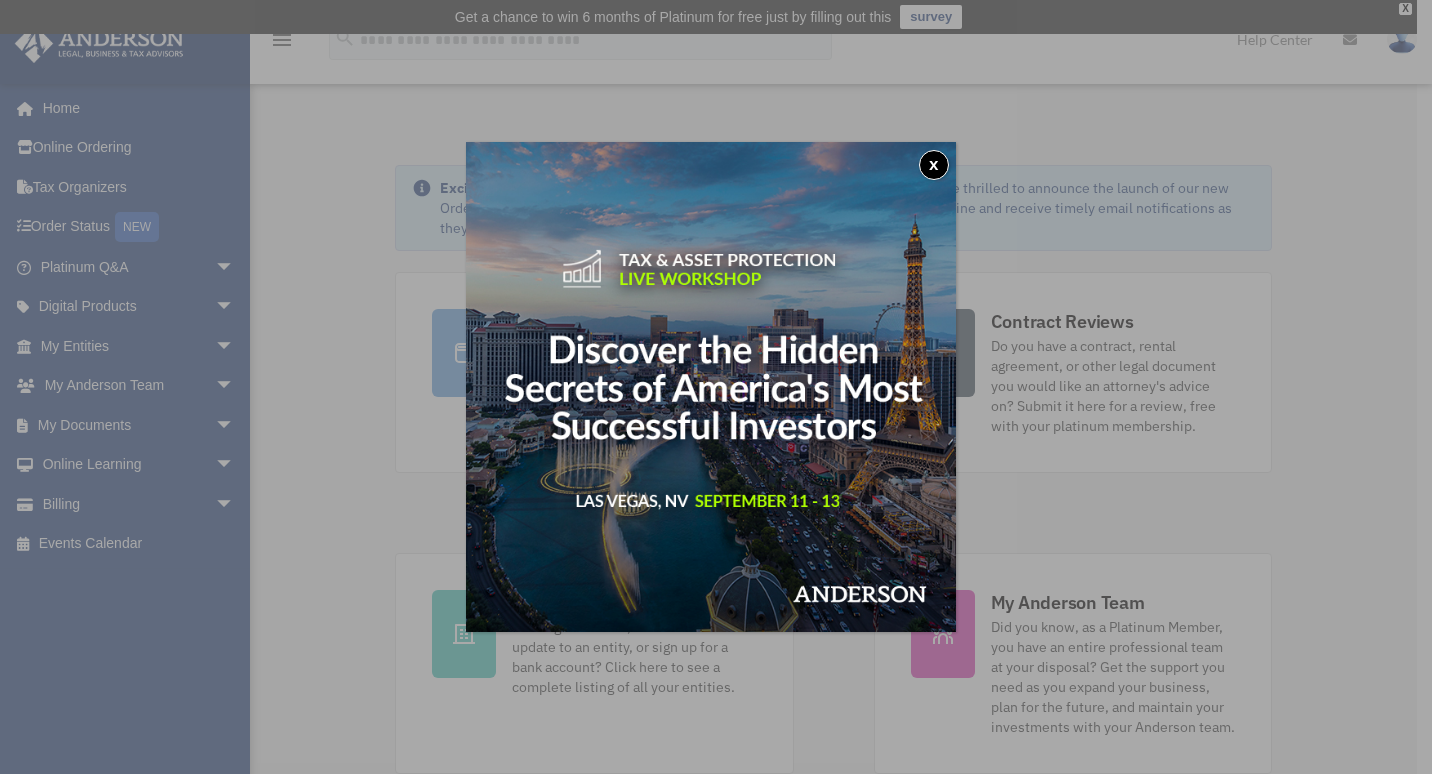 click on "x" at bounding box center (934, 165) 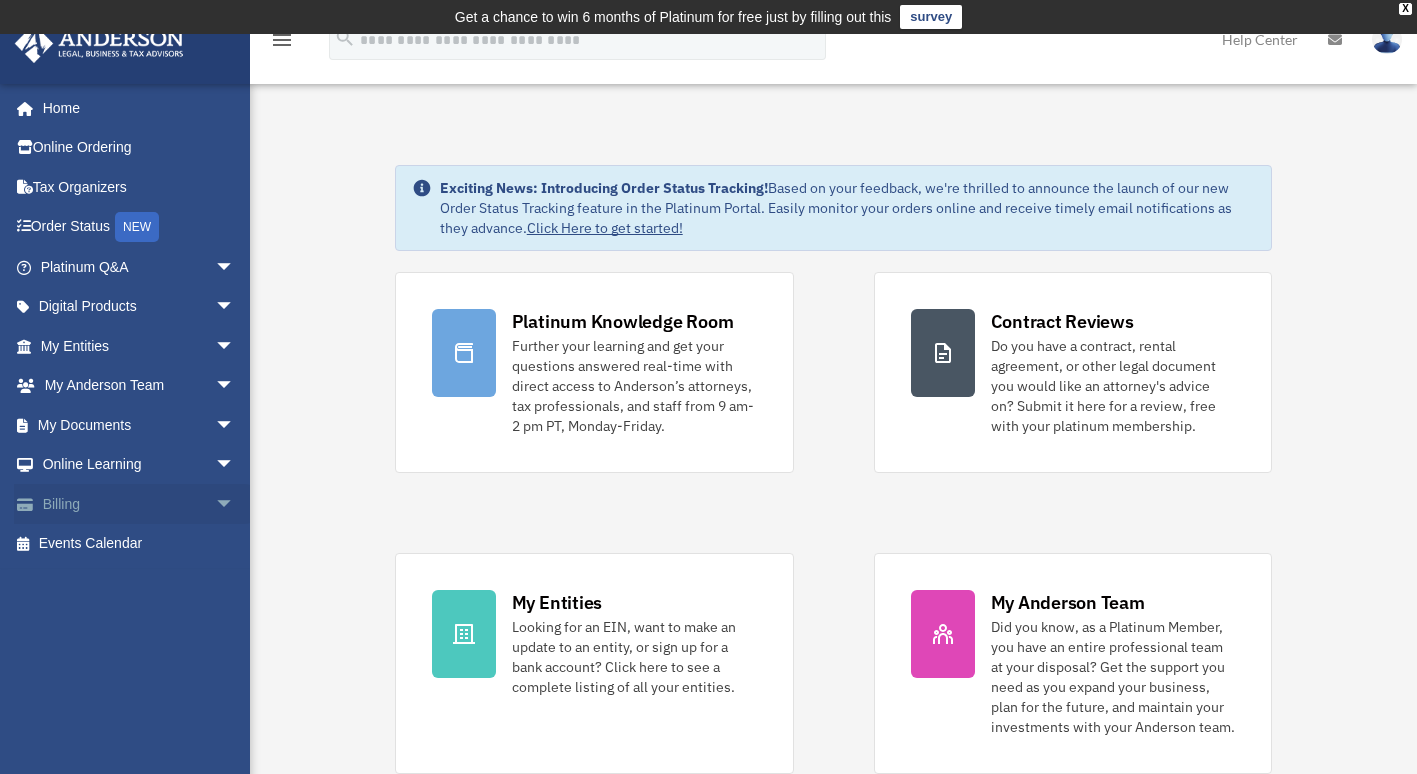 click on "Billing arrow_drop_down" at bounding box center (139, 504) 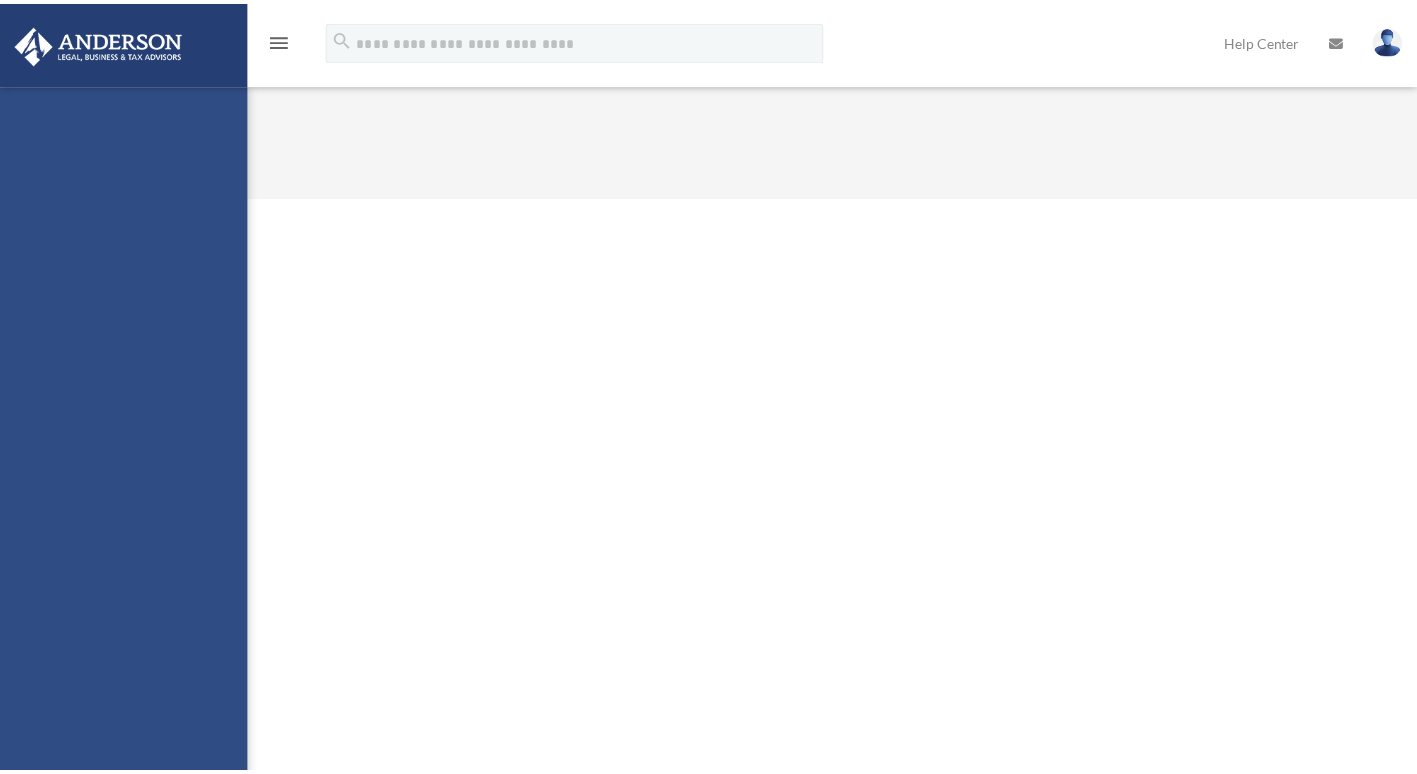 scroll, scrollTop: 0, scrollLeft: 0, axis: both 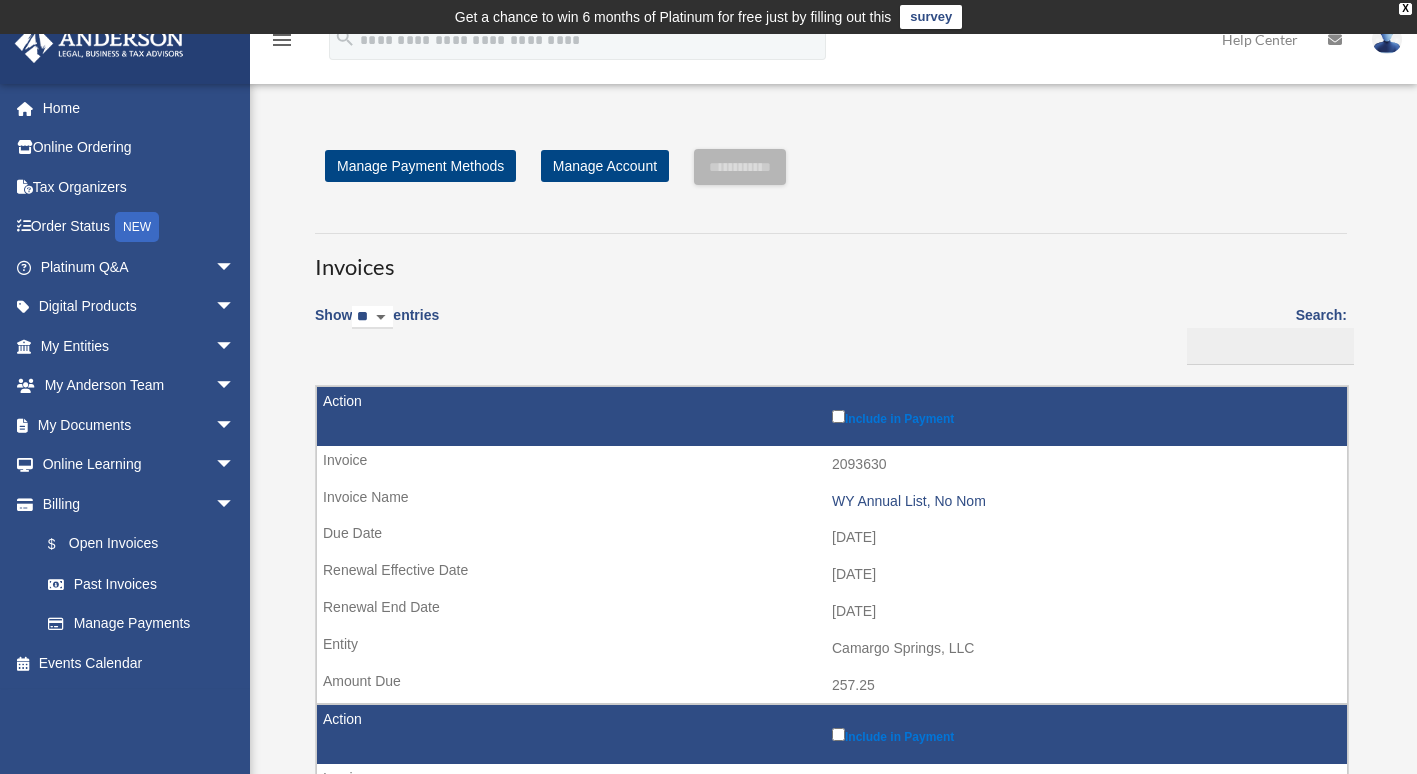 click on "[DATE]" at bounding box center (832, 612) 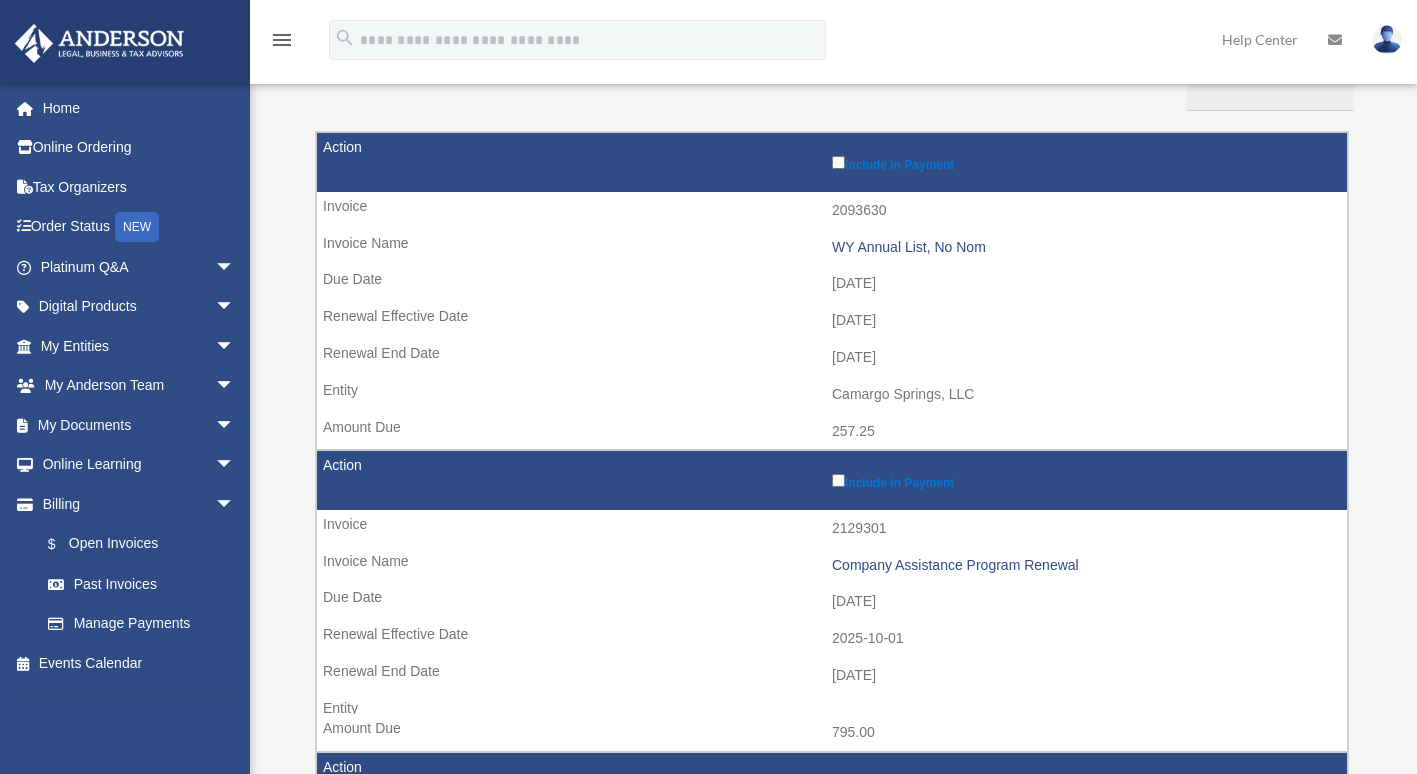 scroll, scrollTop: 253, scrollLeft: 0, axis: vertical 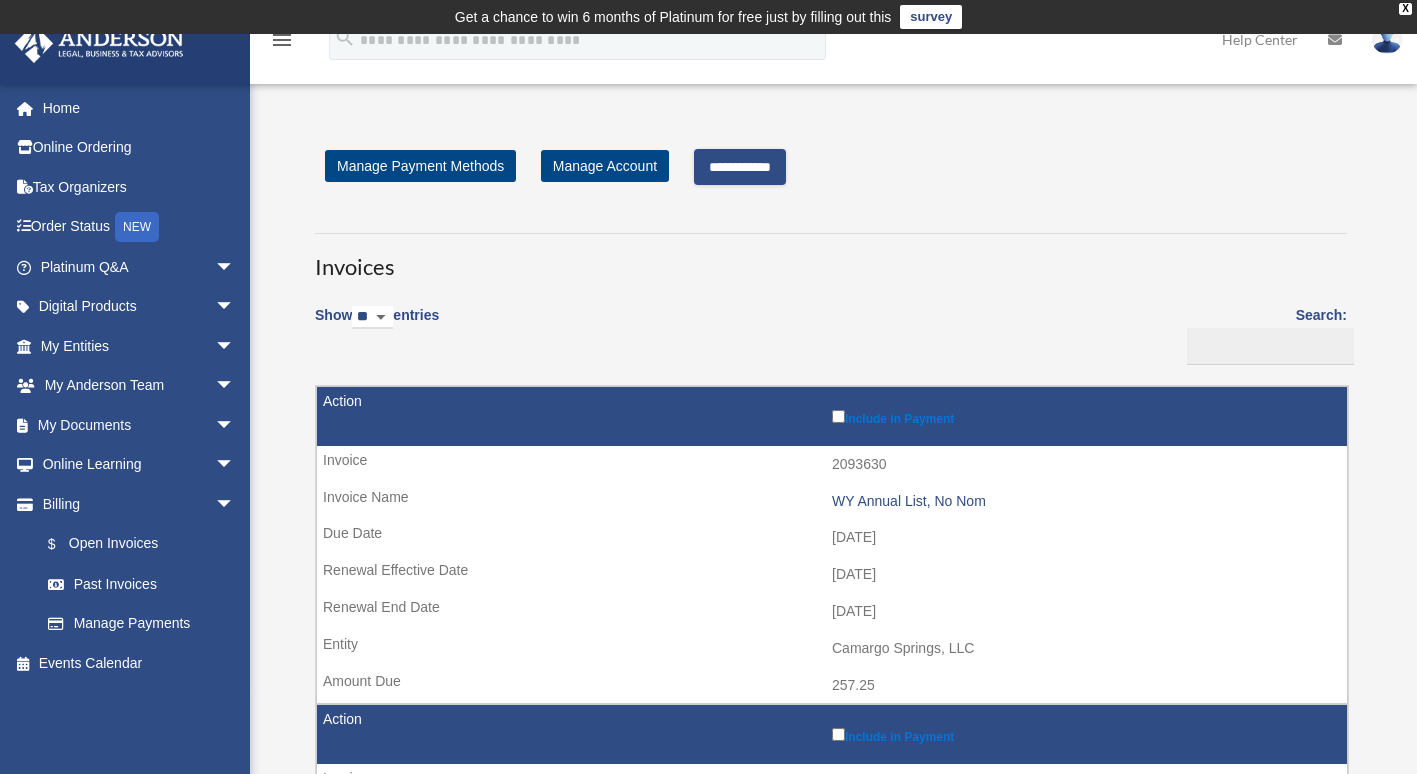 drag, startPoint x: 1165, startPoint y: 392, endPoint x: 1099, endPoint y: 205, distance: 198.30531 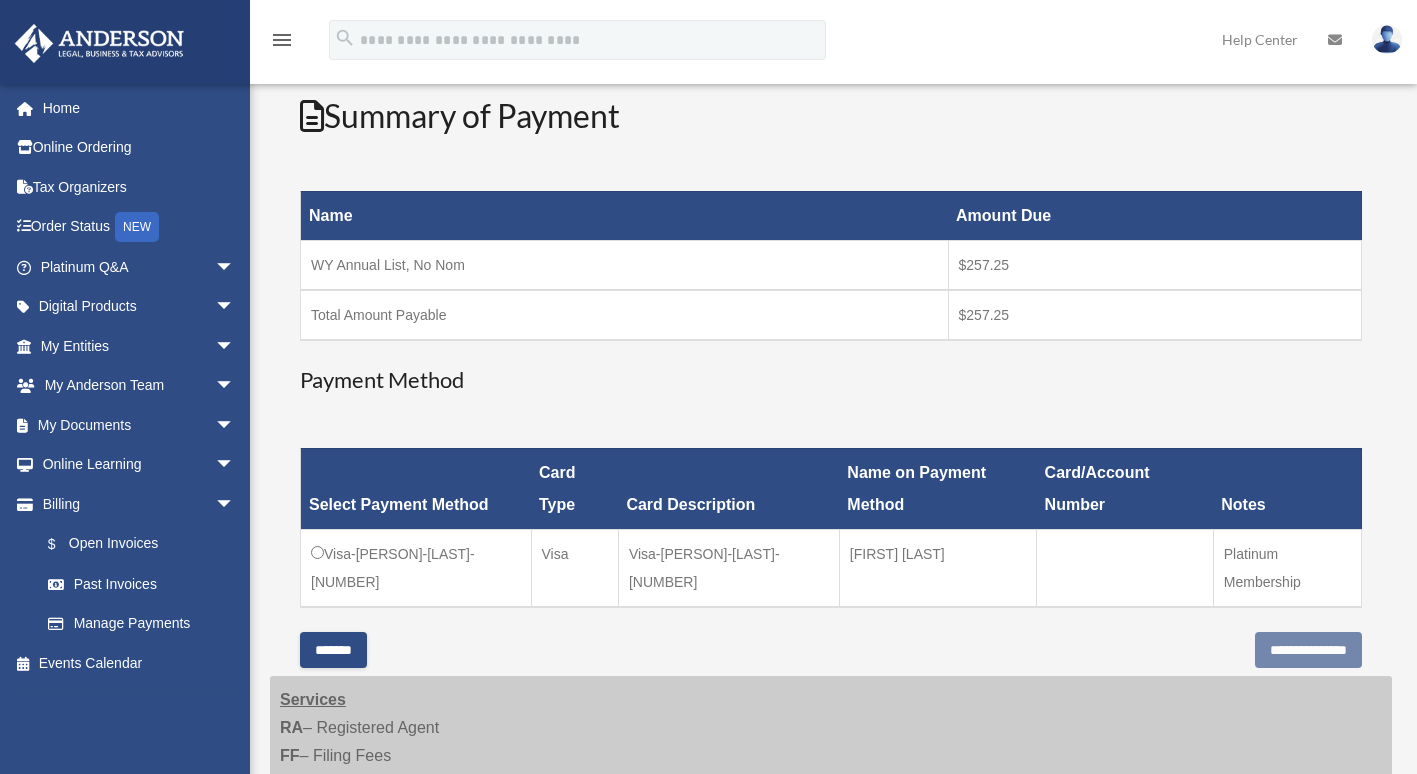 scroll, scrollTop: 252, scrollLeft: 0, axis: vertical 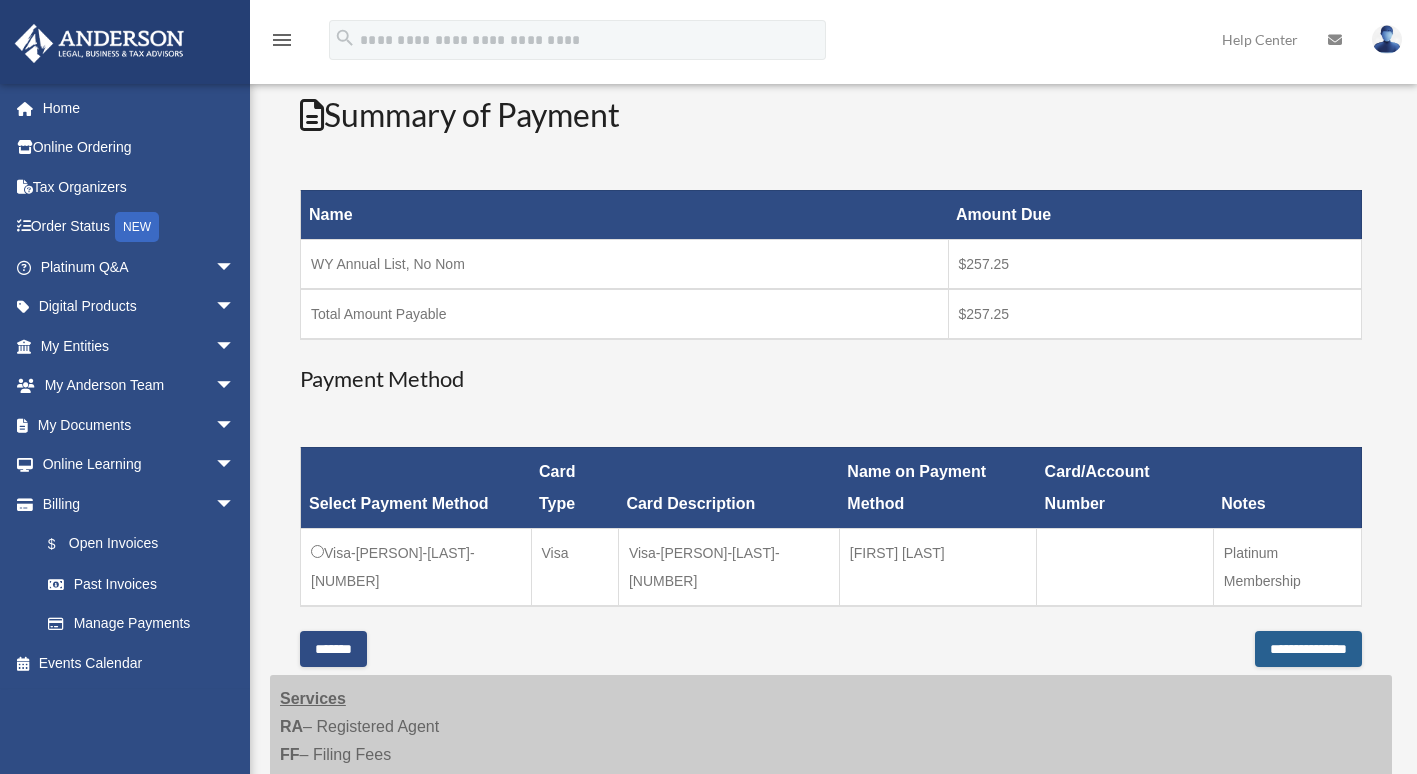 click on "**********" at bounding box center (1308, 649) 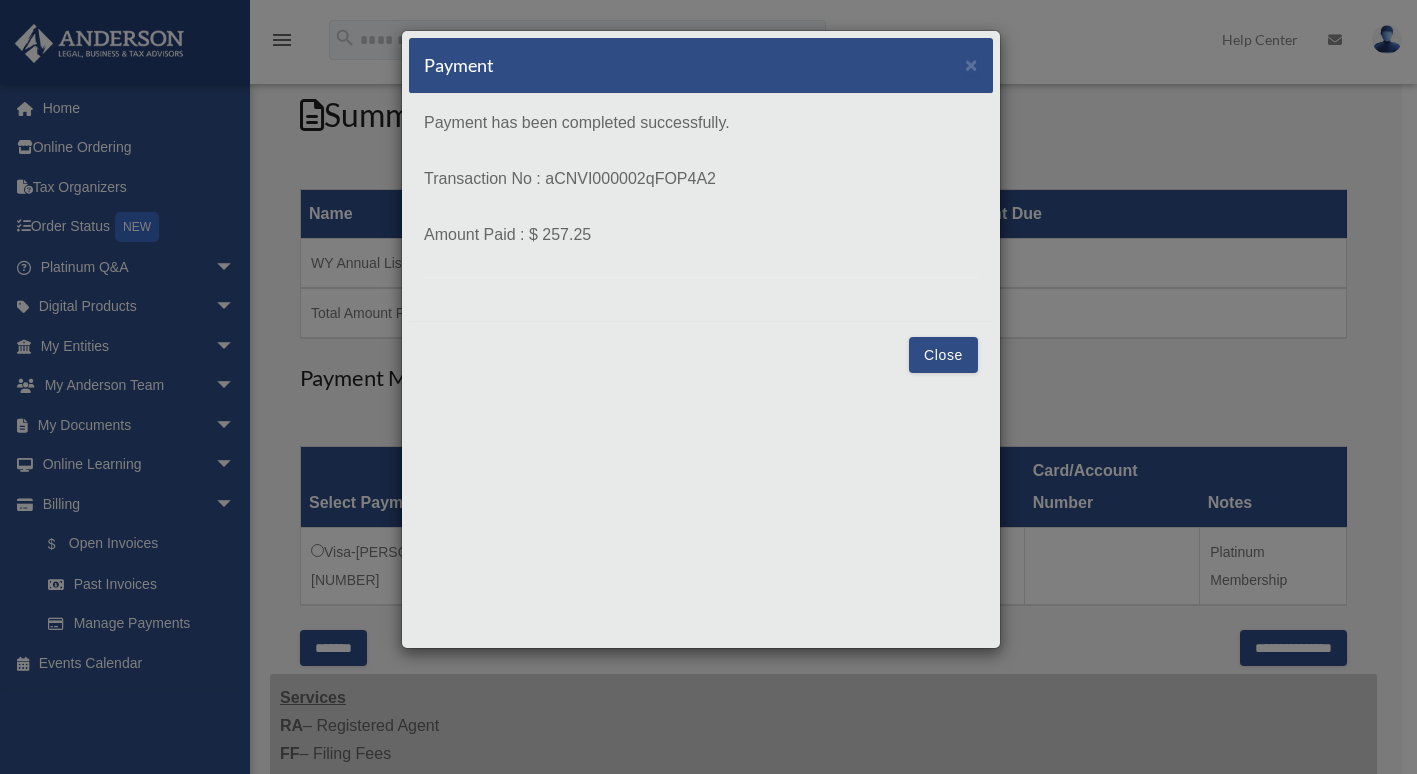 click on "Close" at bounding box center (943, 355) 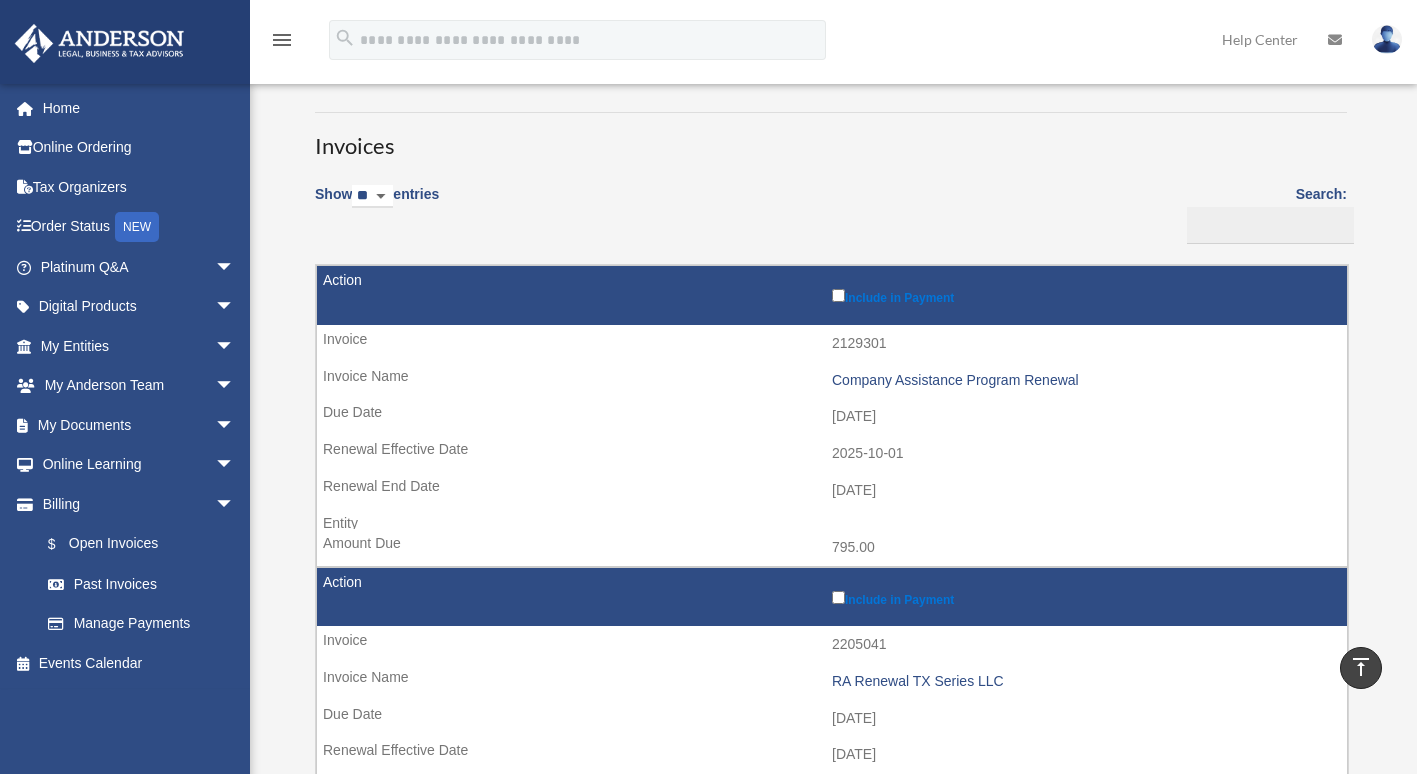 scroll, scrollTop: 0, scrollLeft: 0, axis: both 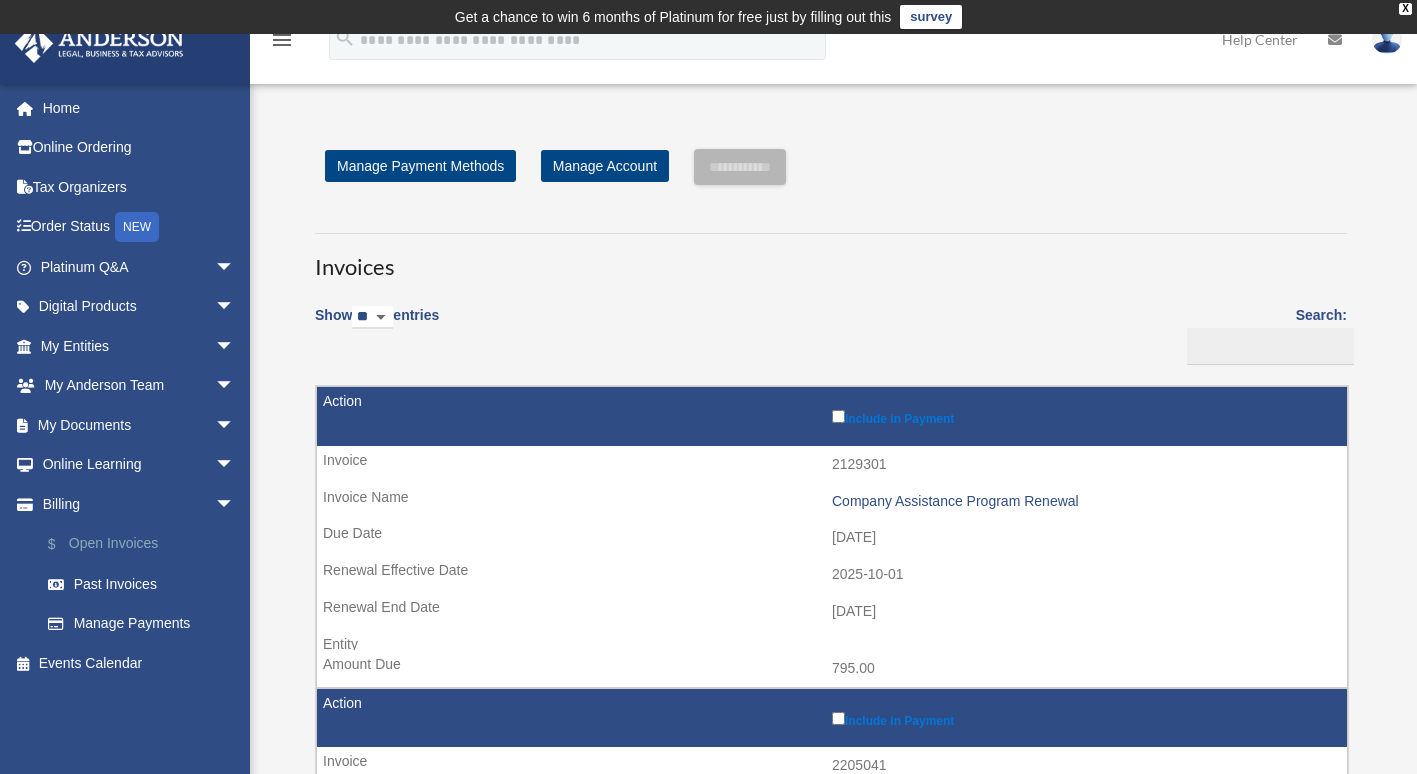 click on "$ Open Invoices" at bounding box center [146, 544] 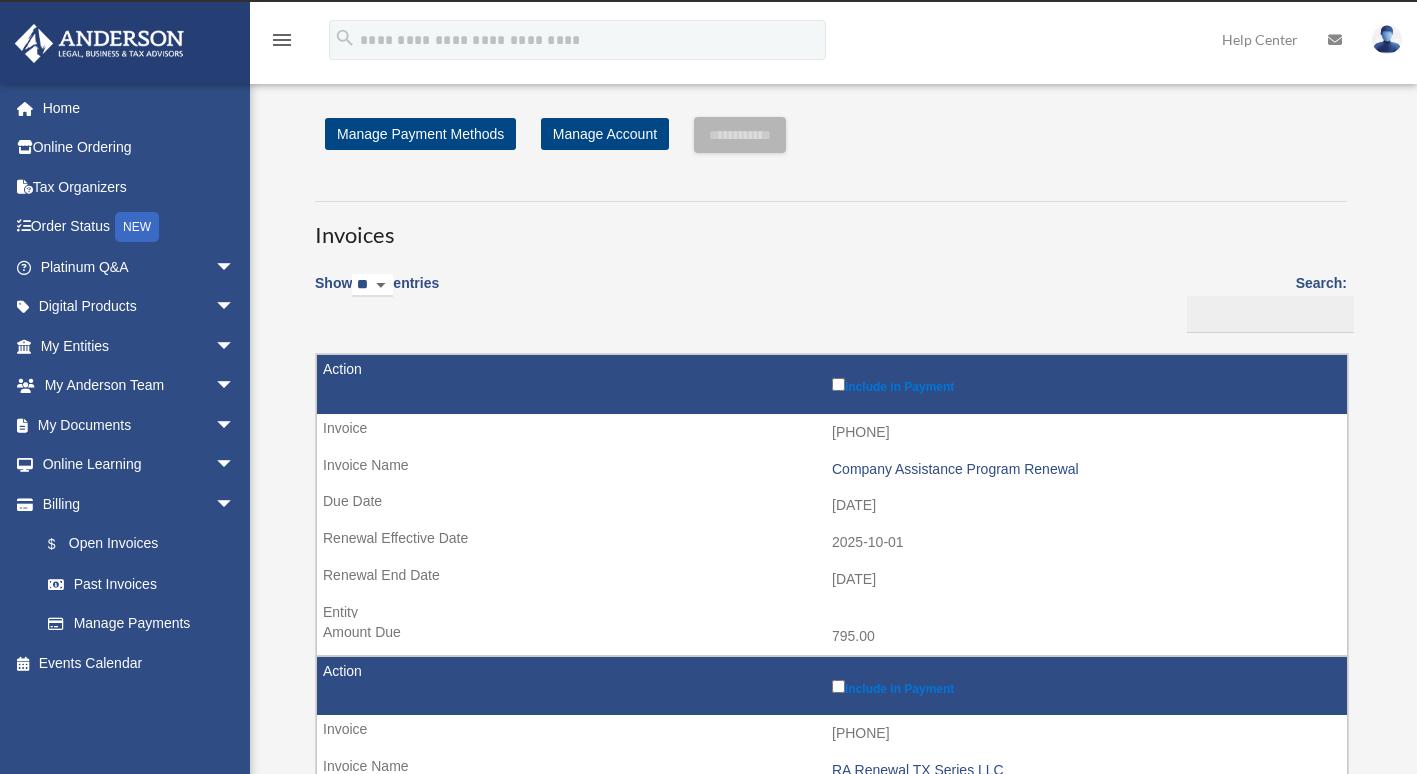 scroll, scrollTop: 0, scrollLeft: 0, axis: both 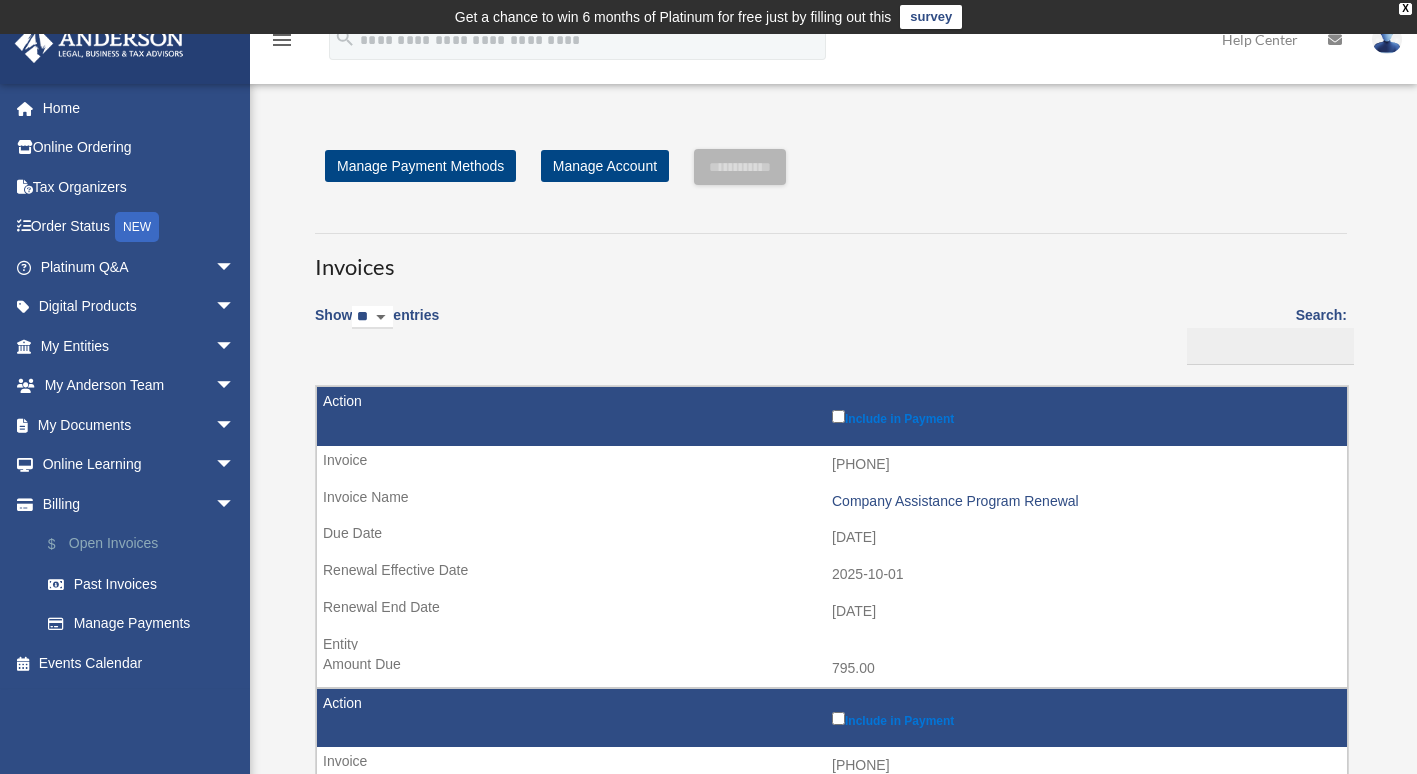 click on "$ Open Invoices" at bounding box center [146, 544] 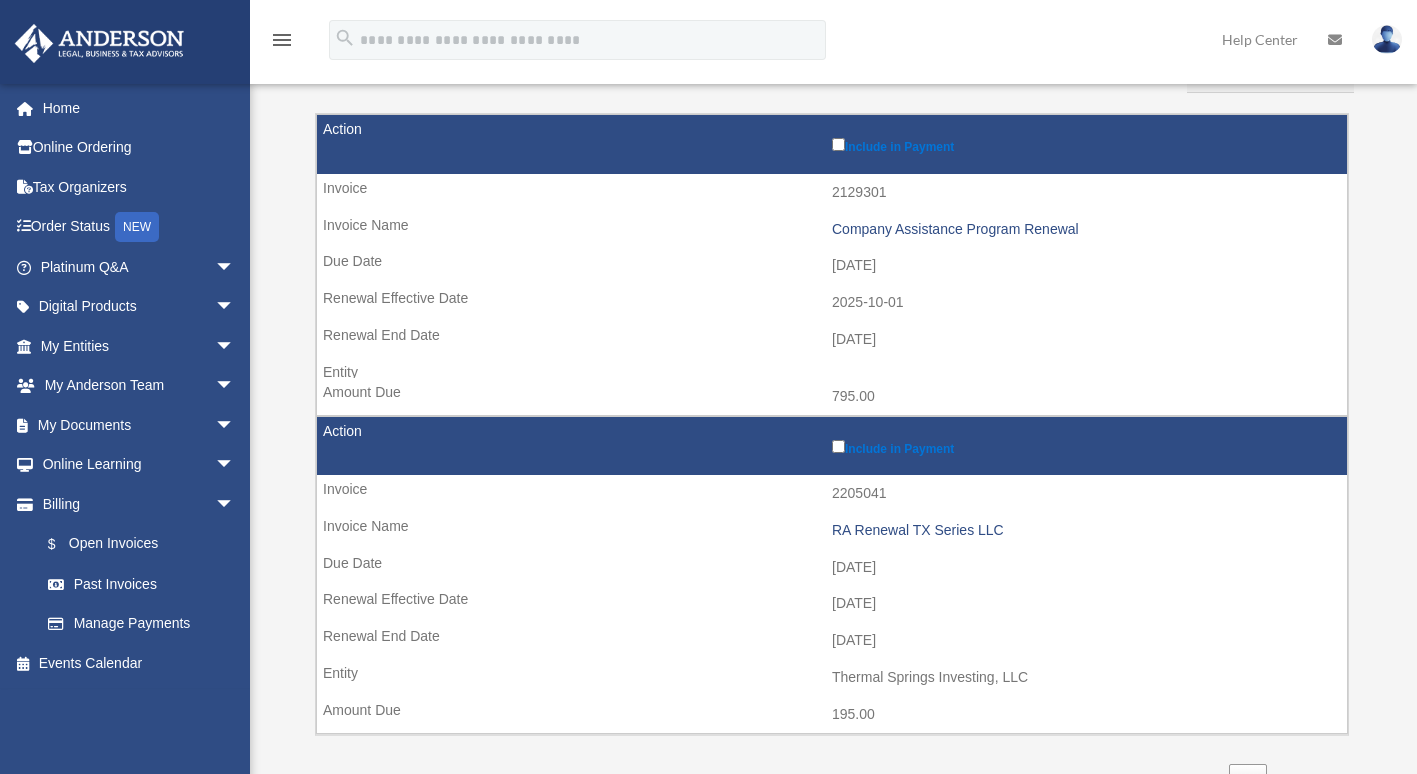 scroll, scrollTop: 296, scrollLeft: 0, axis: vertical 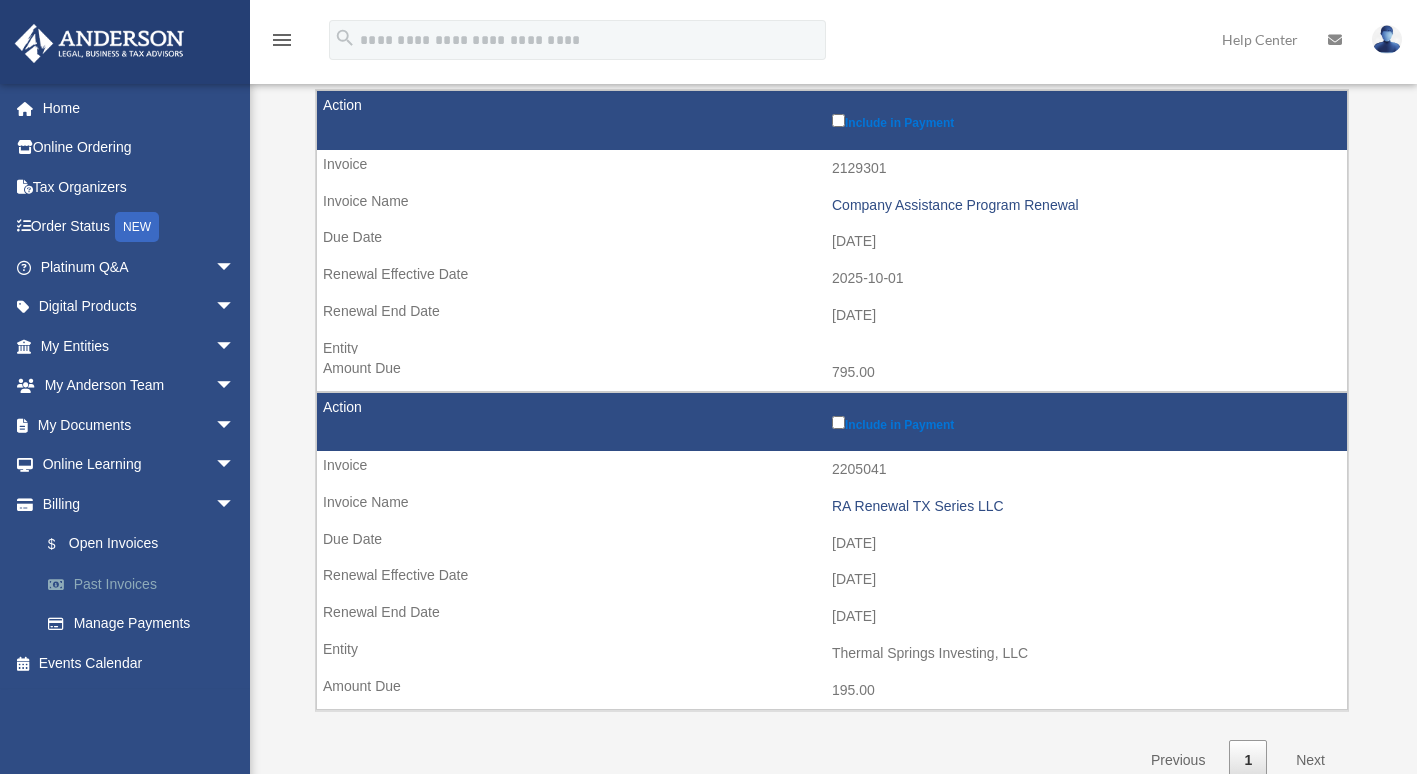 click on "Past Invoices" at bounding box center (146, 584) 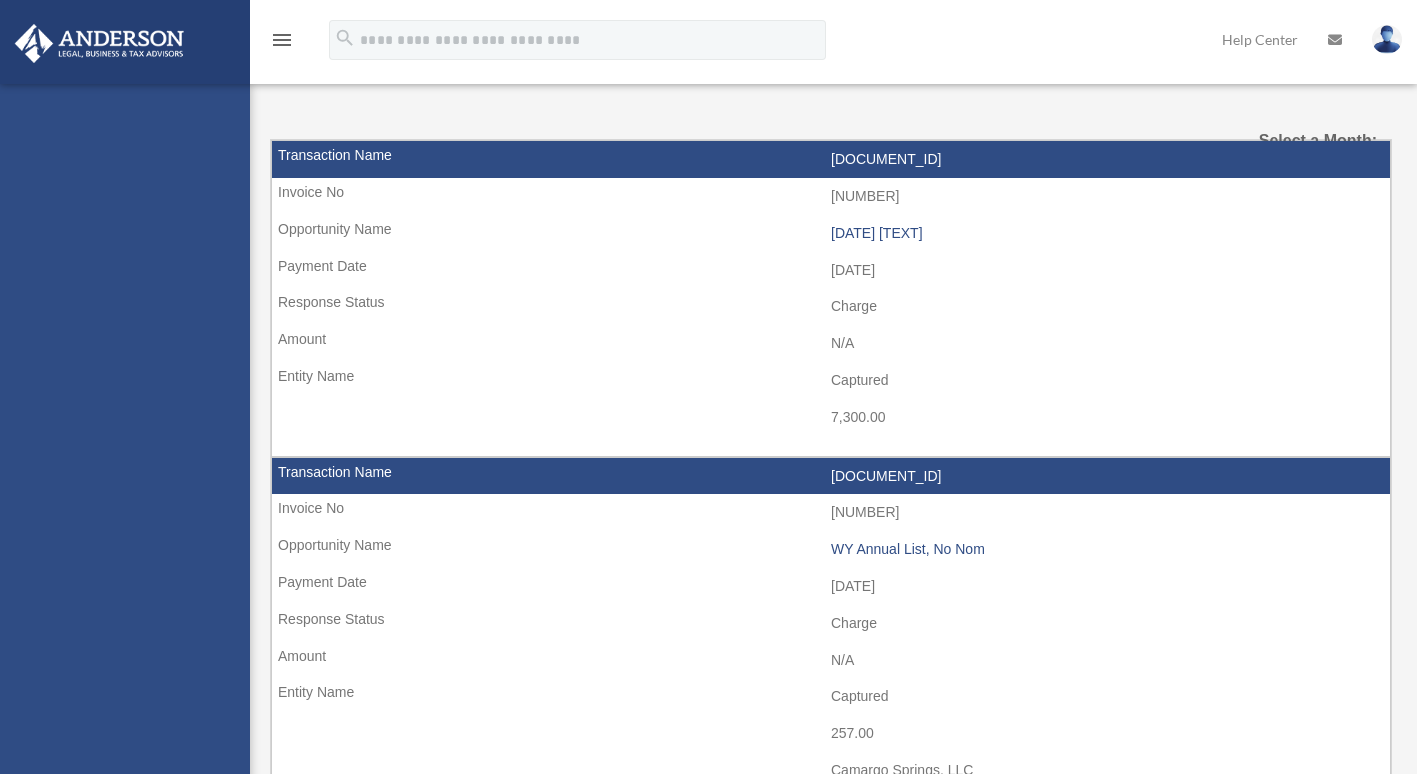 scroll, scrollTop: 0, scrollLeft: 0, axis: both 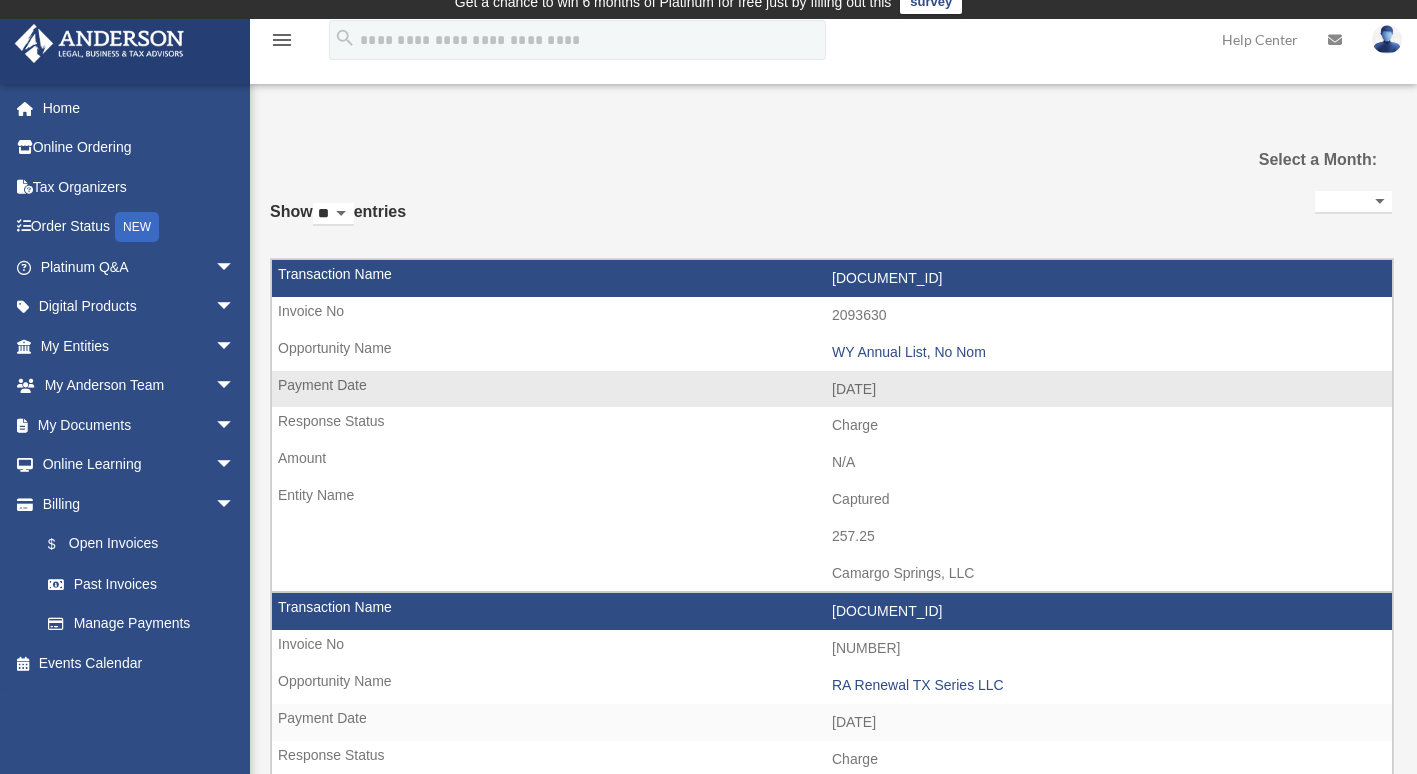 click on "aCNVI000002qFOP4A2" at bounding box center (832, 279) 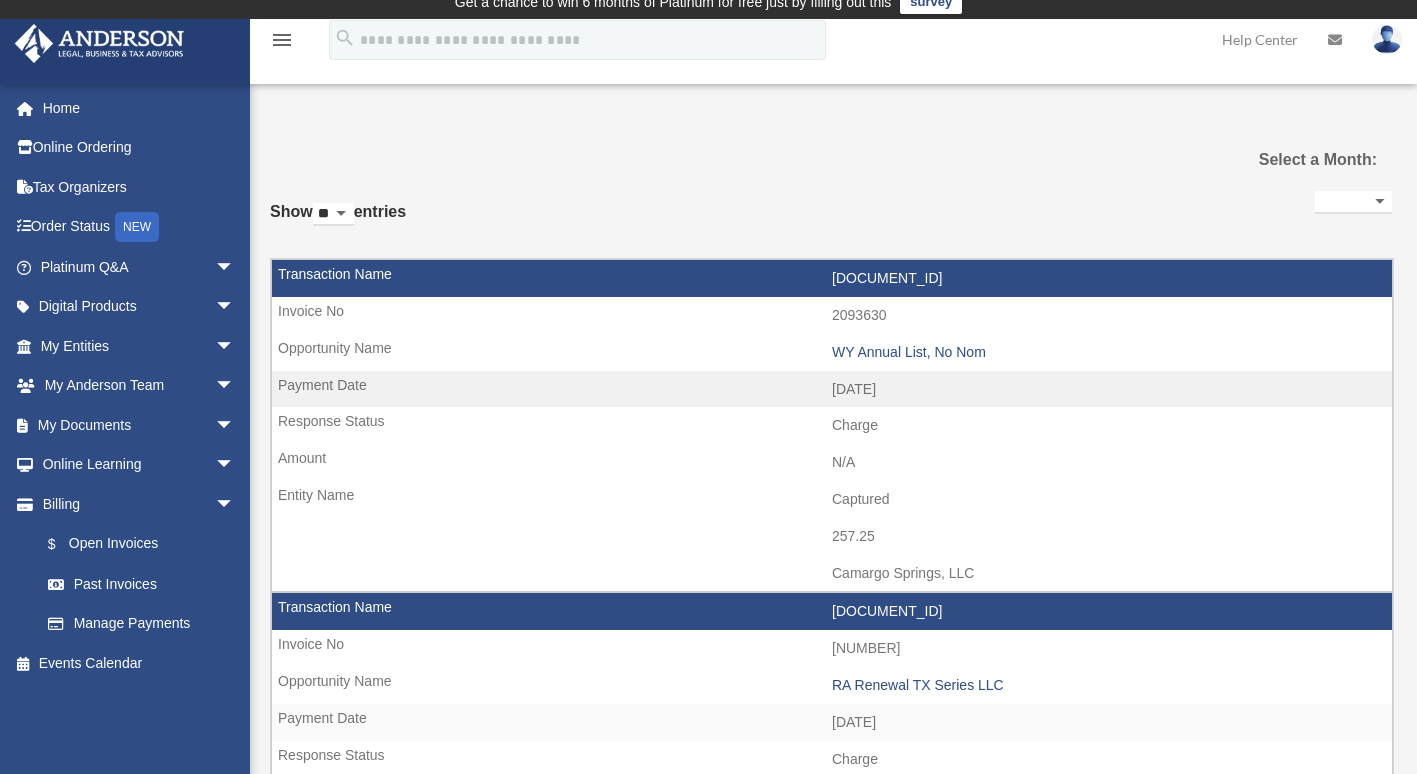 scroll, scrollTop: 0, scrollLeft: 0, axis: both 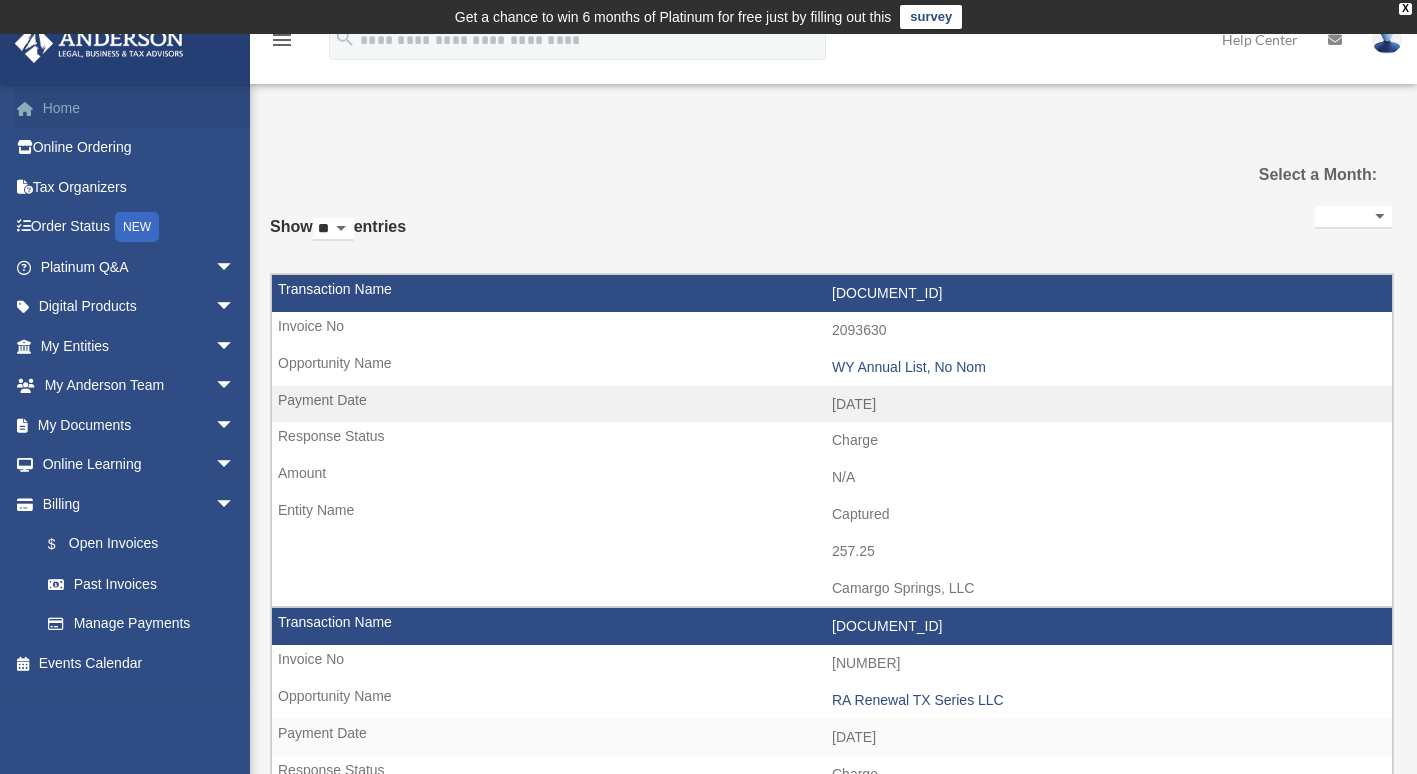 click on "Home" at bounding box center [139, 108] 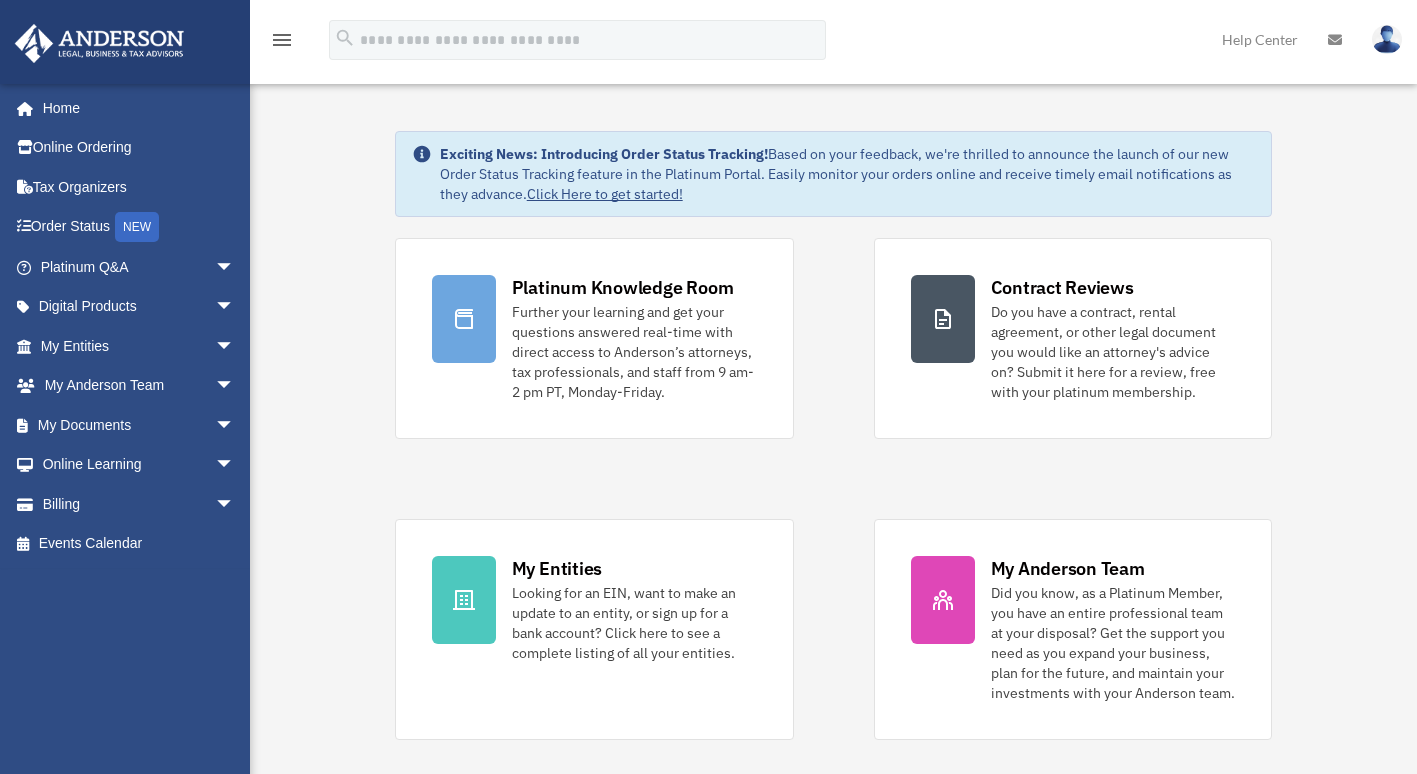 scroll, scrollTop: 0, scrollLeft: 0, axis: both 